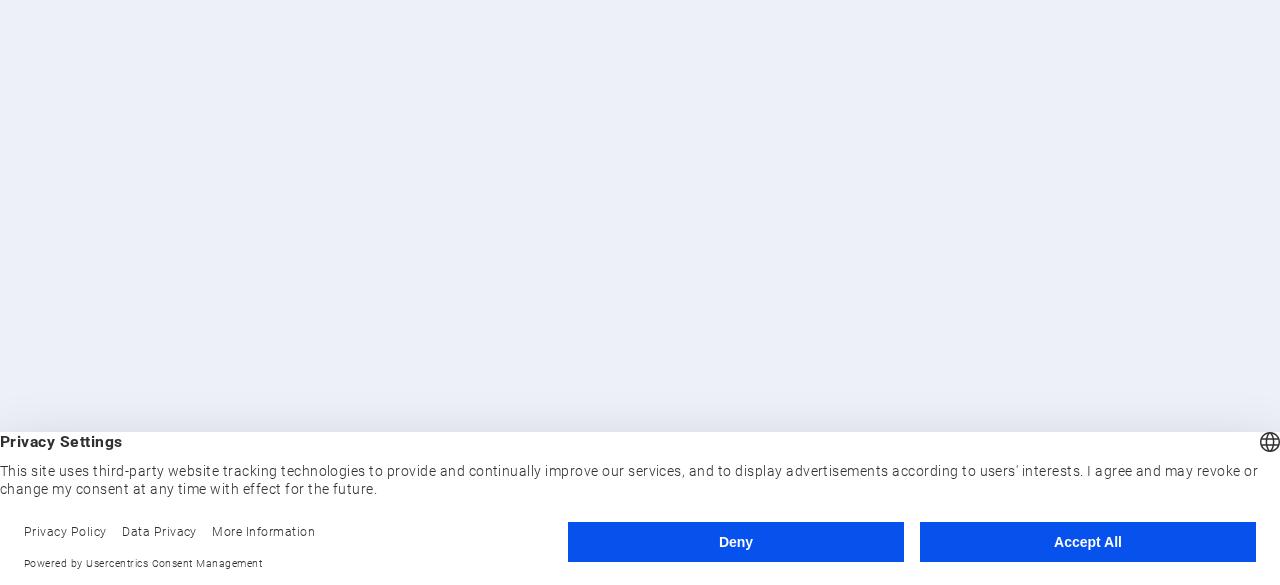 scroll, scrollTop: 0, scrollLeft: 0, axis: both 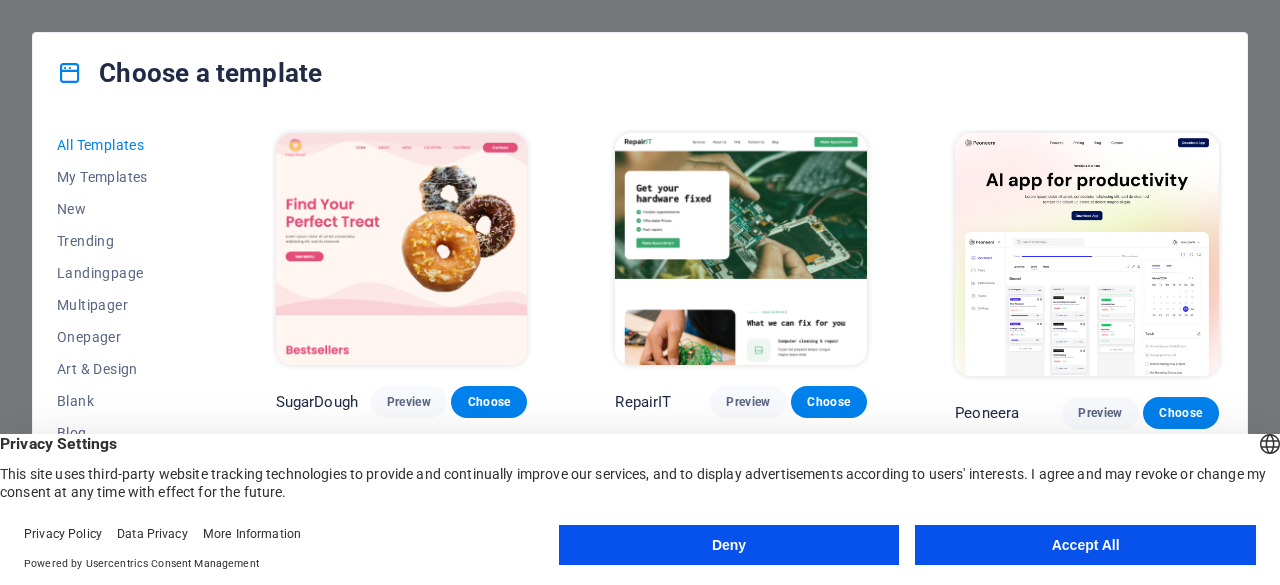 click on "Accept All" at bounding box center [1085, 545] 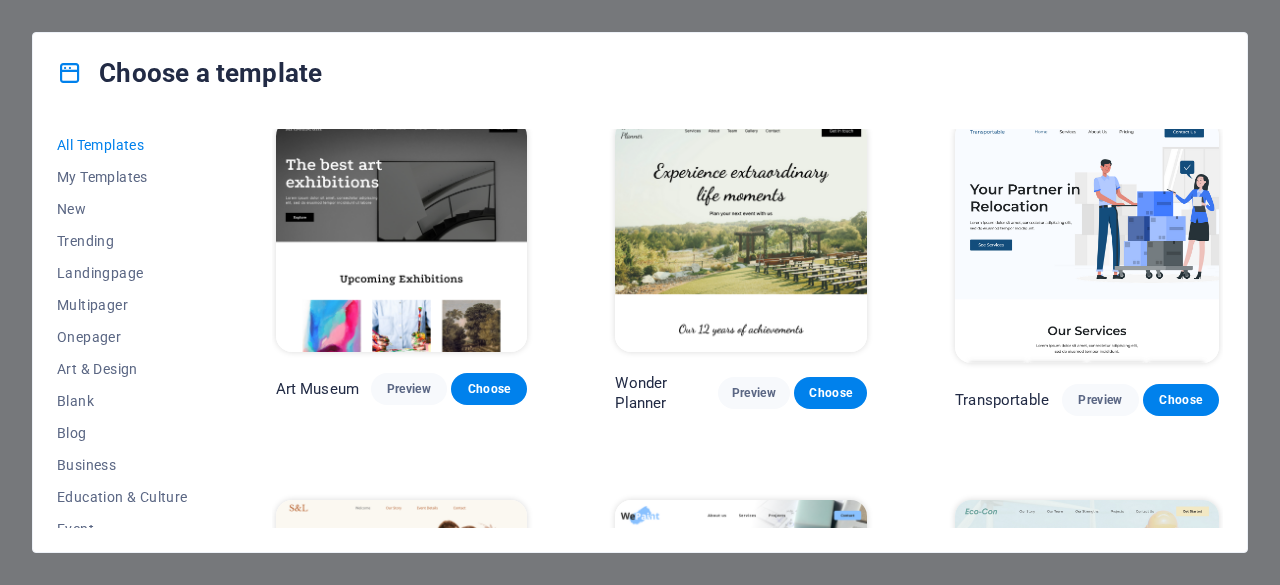 scroll, scrollTop: 418, scrollLeft: 0, axis: vertical 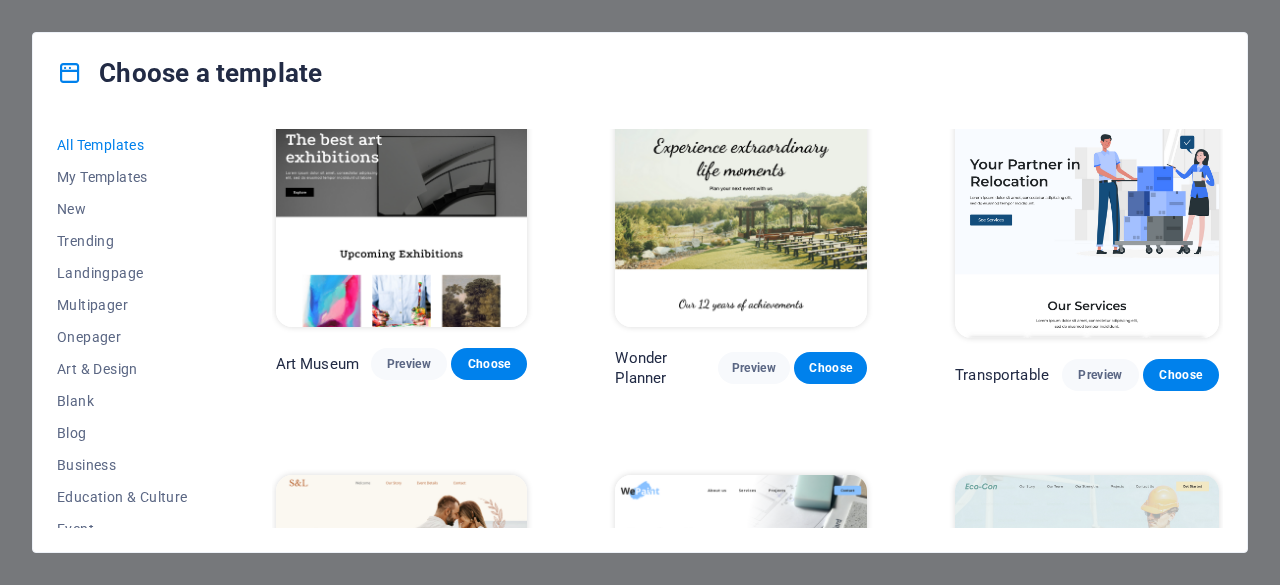 click at bounding box center (1087, 216) 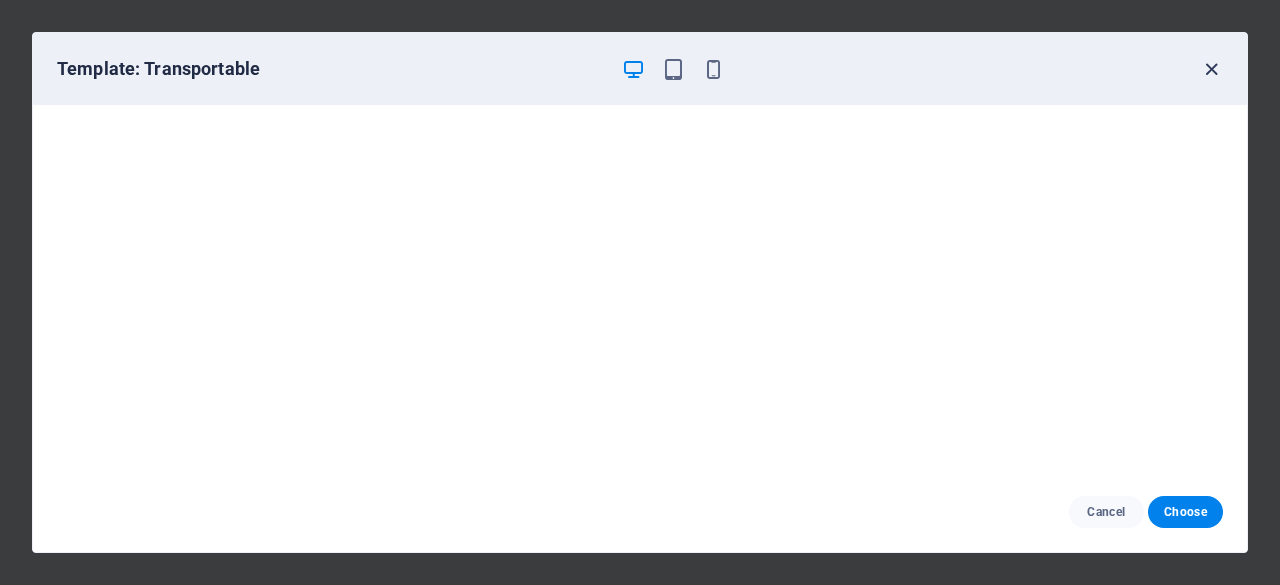 click at bounding box center (1211, 69) 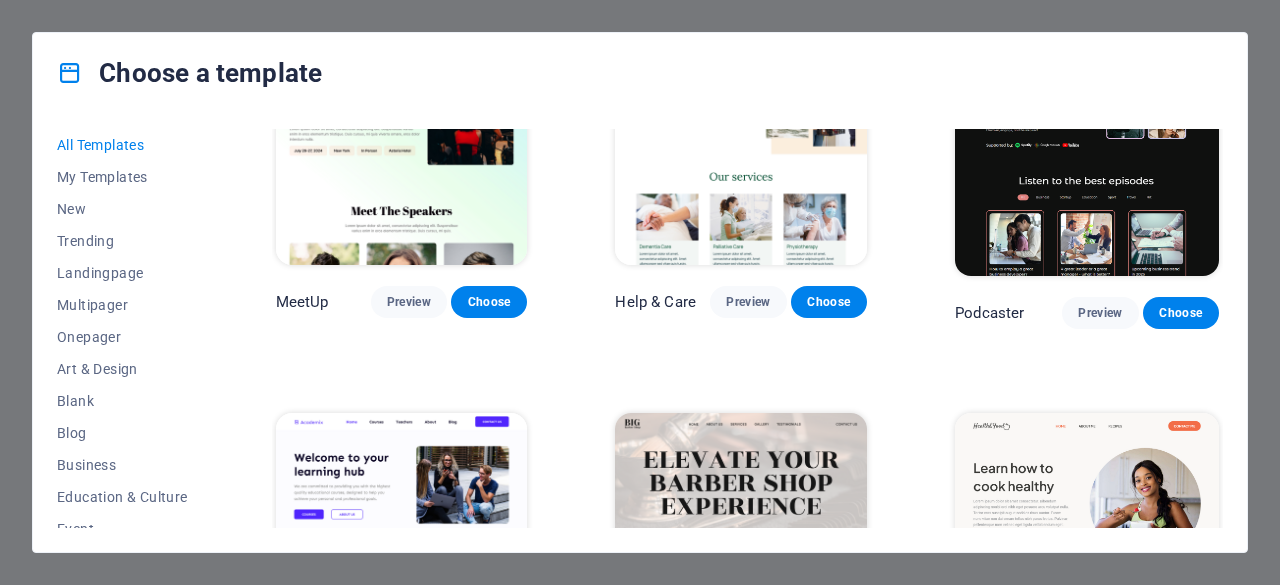 scroll, scrollTop: 1048, scrollLeft: 0, axis: vertical 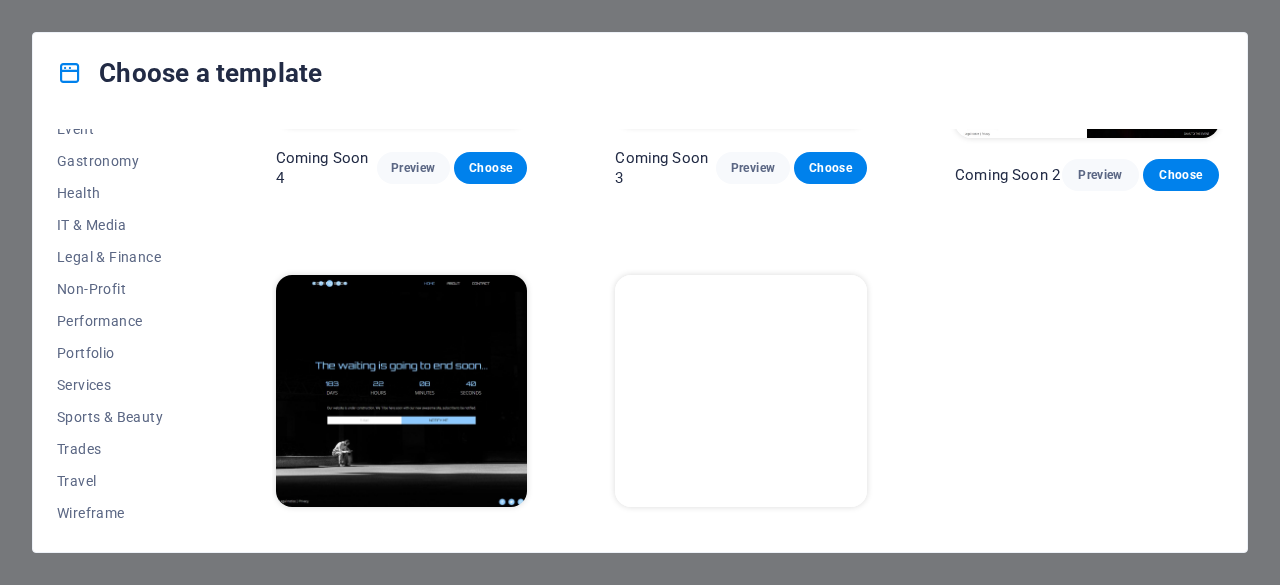 click at bounding box center (741, 391) 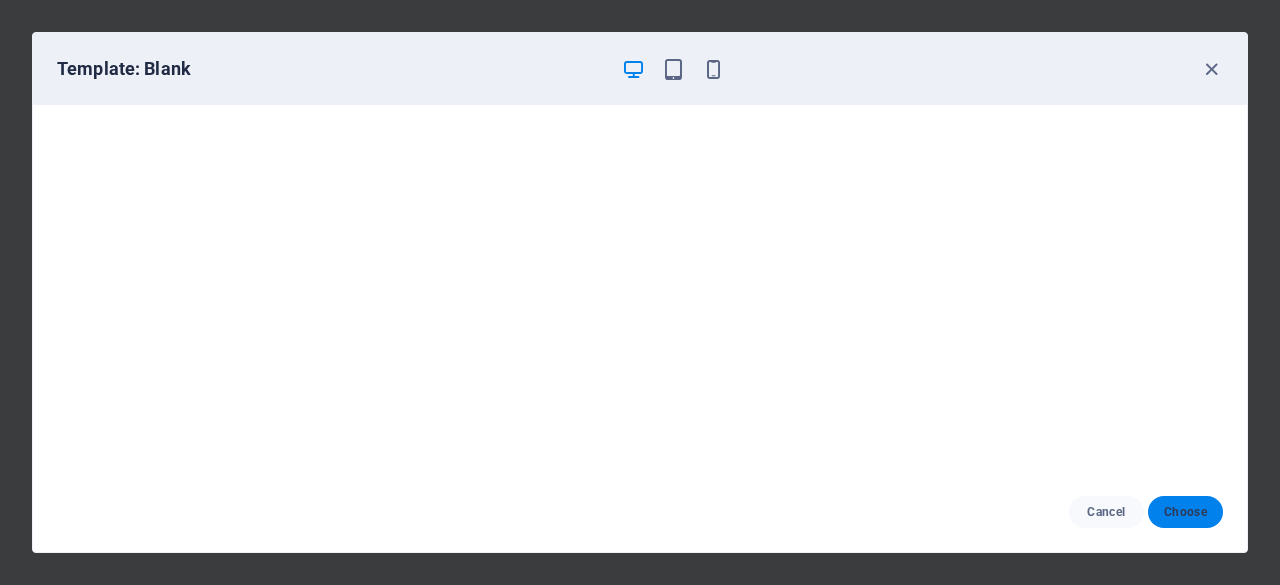 click on "Choose" at bounding box center (1185, 512) 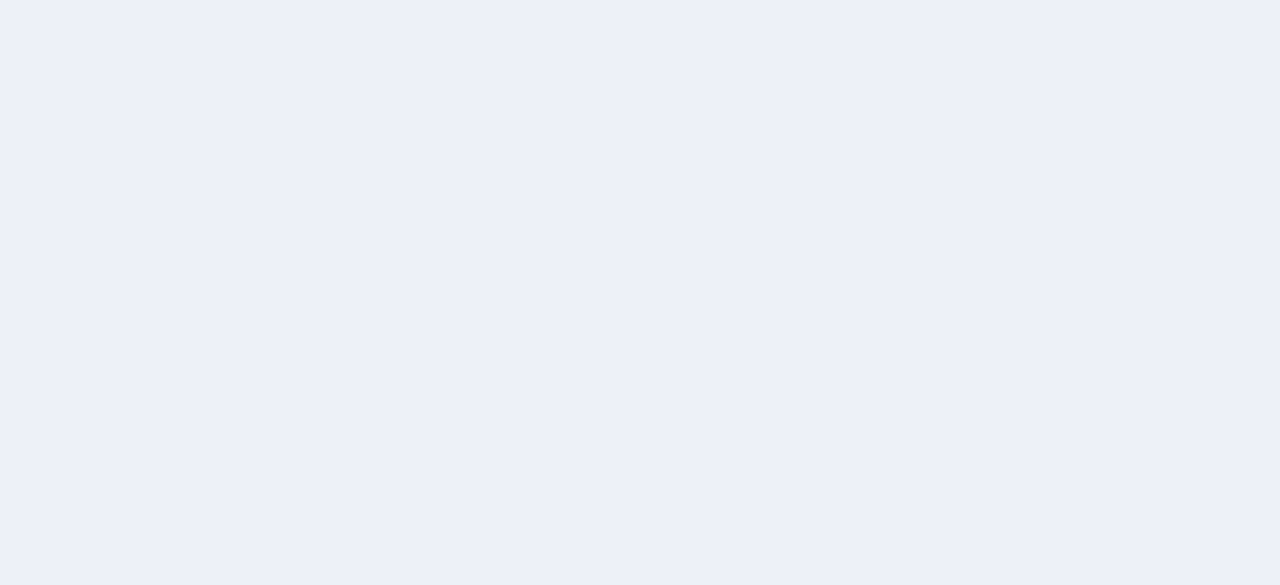 scroll, scrollTop: 0, scrollLeft: 0, axis: both 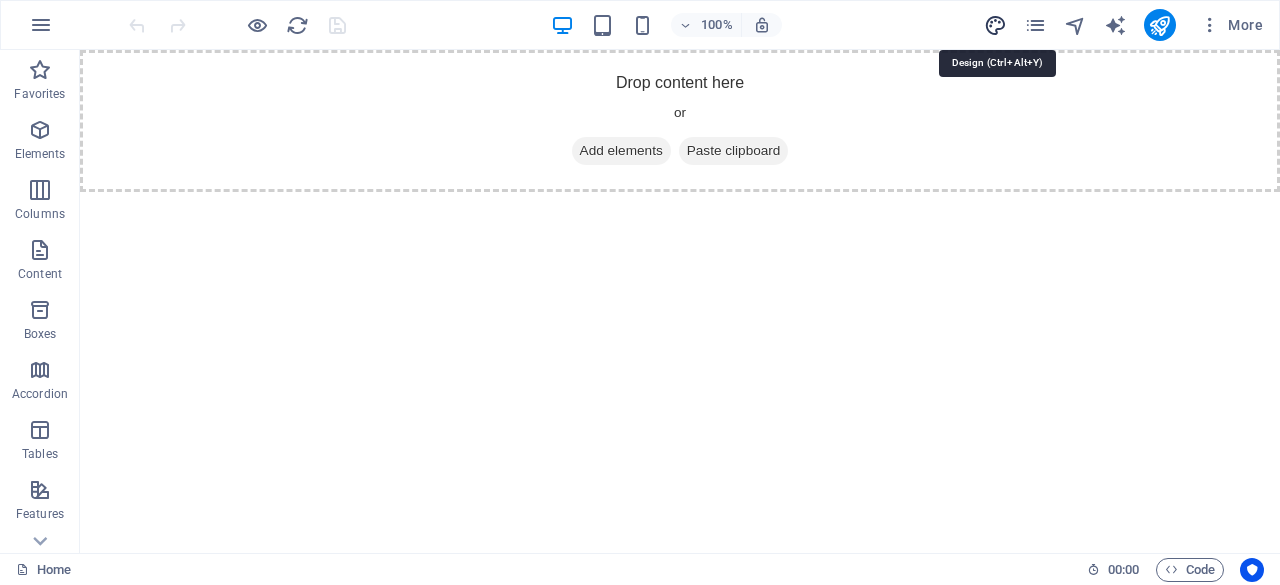 click at bounding box center (995, 25) 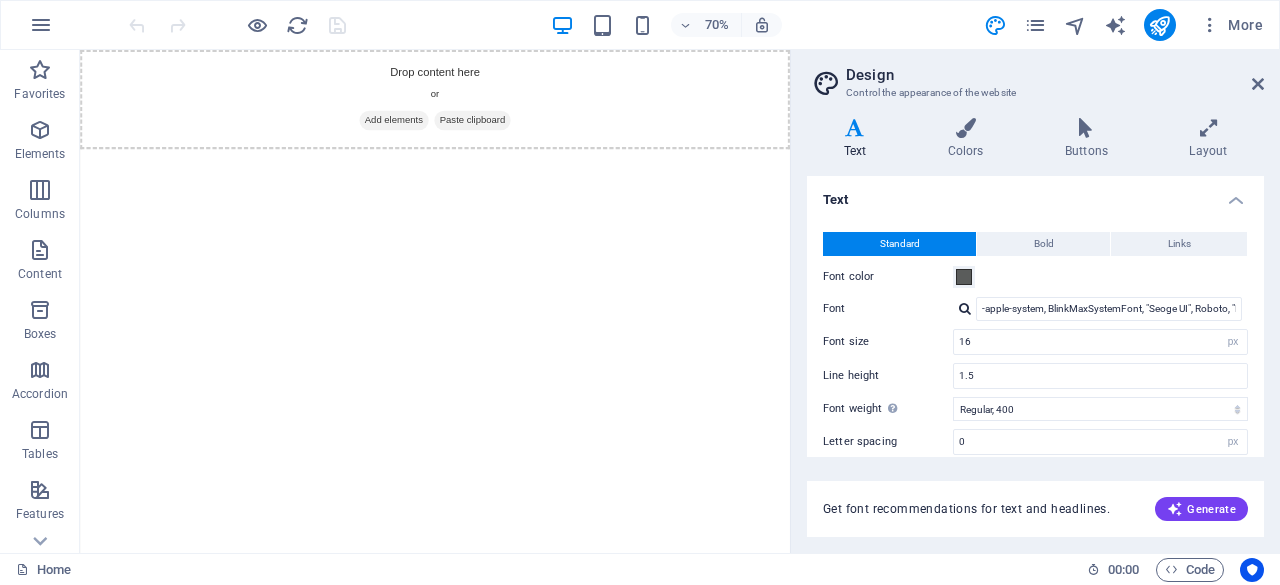 type 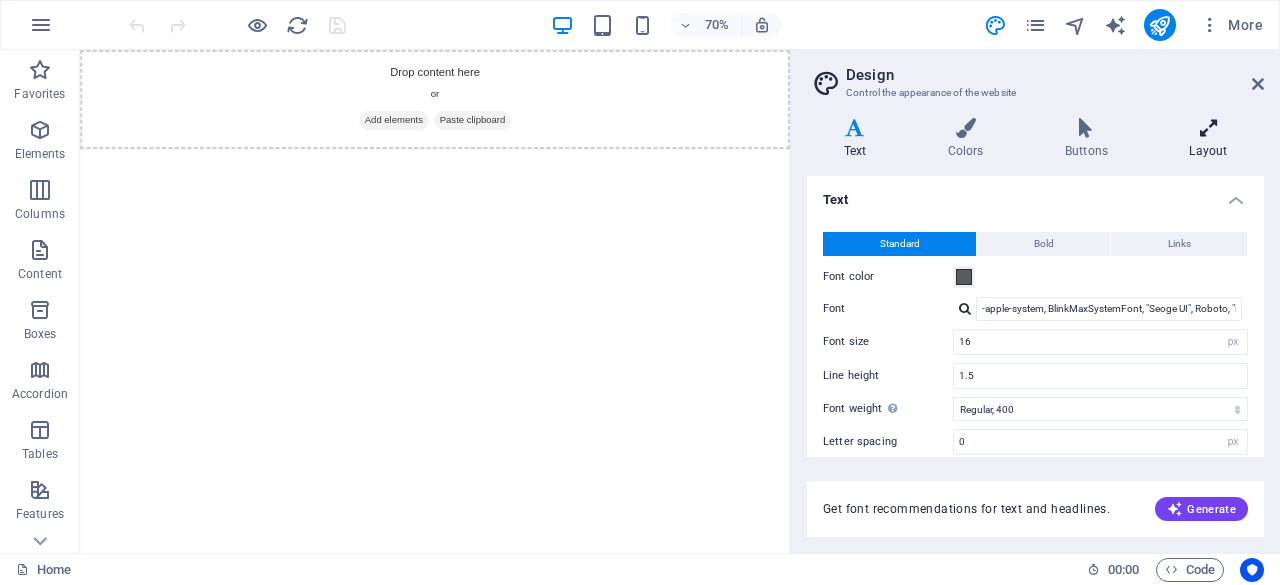 click at bounding box center [1208, 128] 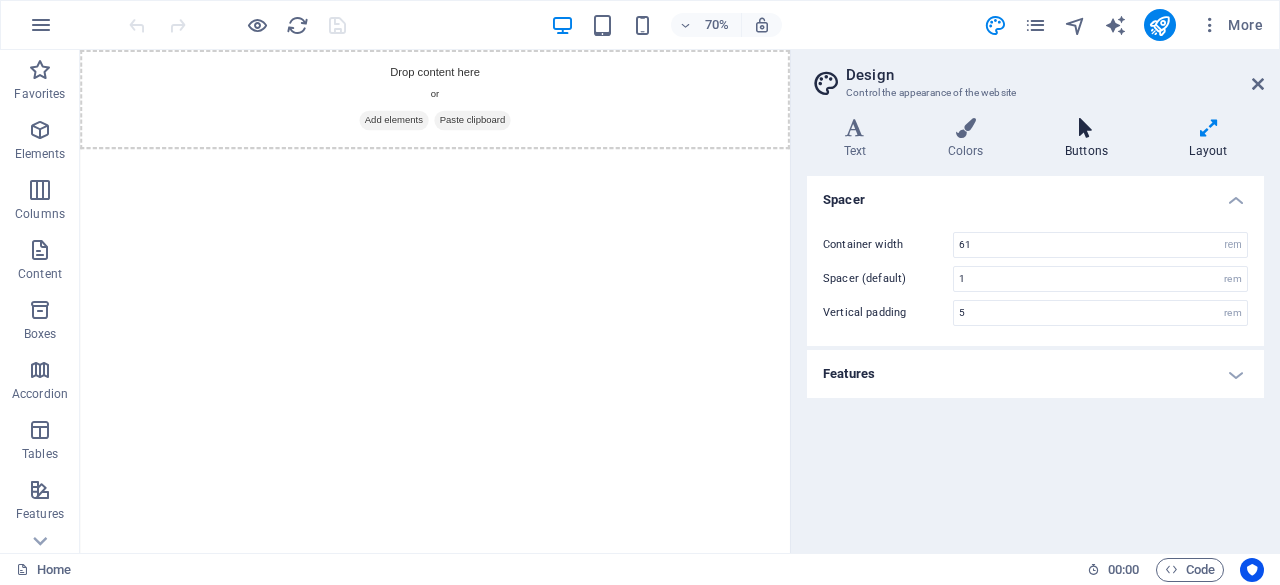 click on "Buttons" at bounding box center (1090, 139) 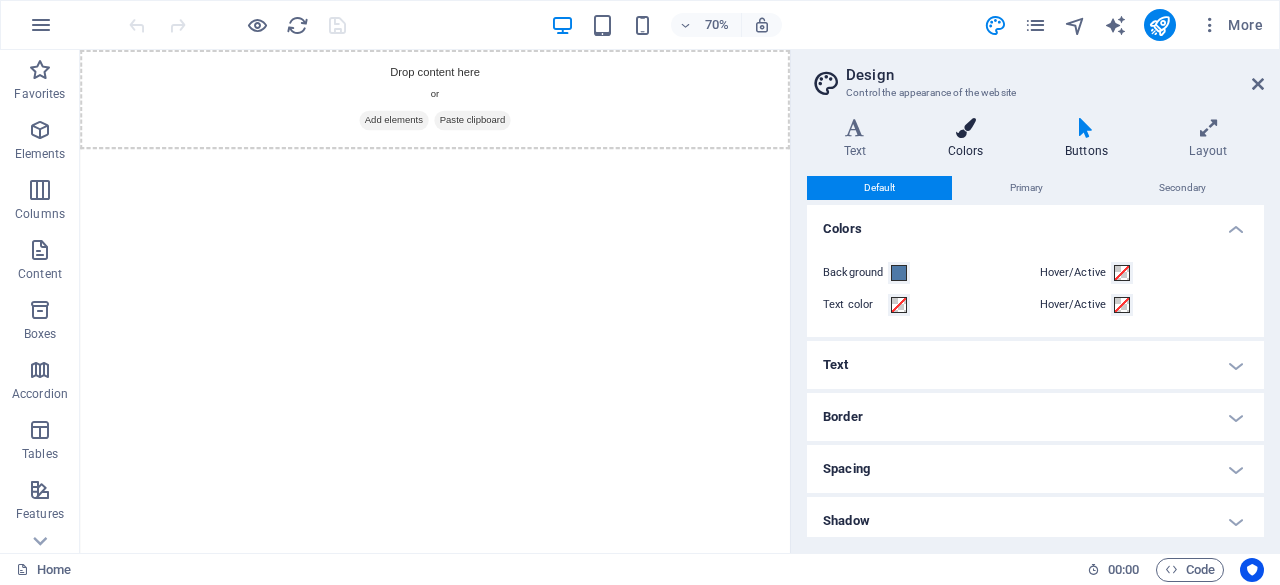 click on "Colors" at bounding box center [969, 139] 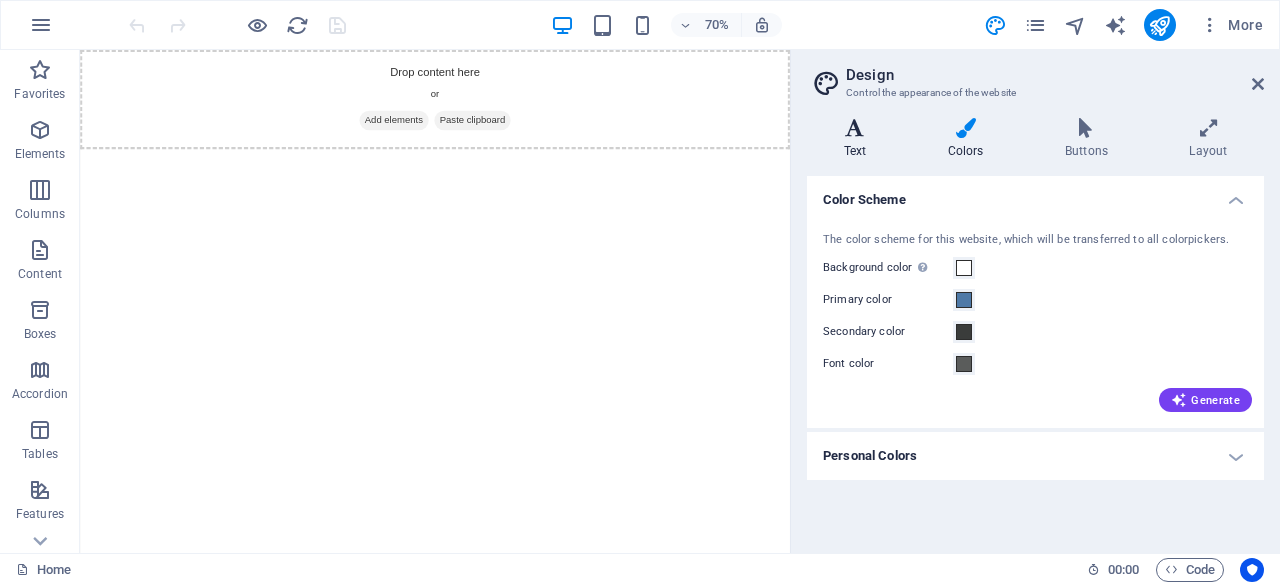 click on "Text" at bounding box center (859, 139) 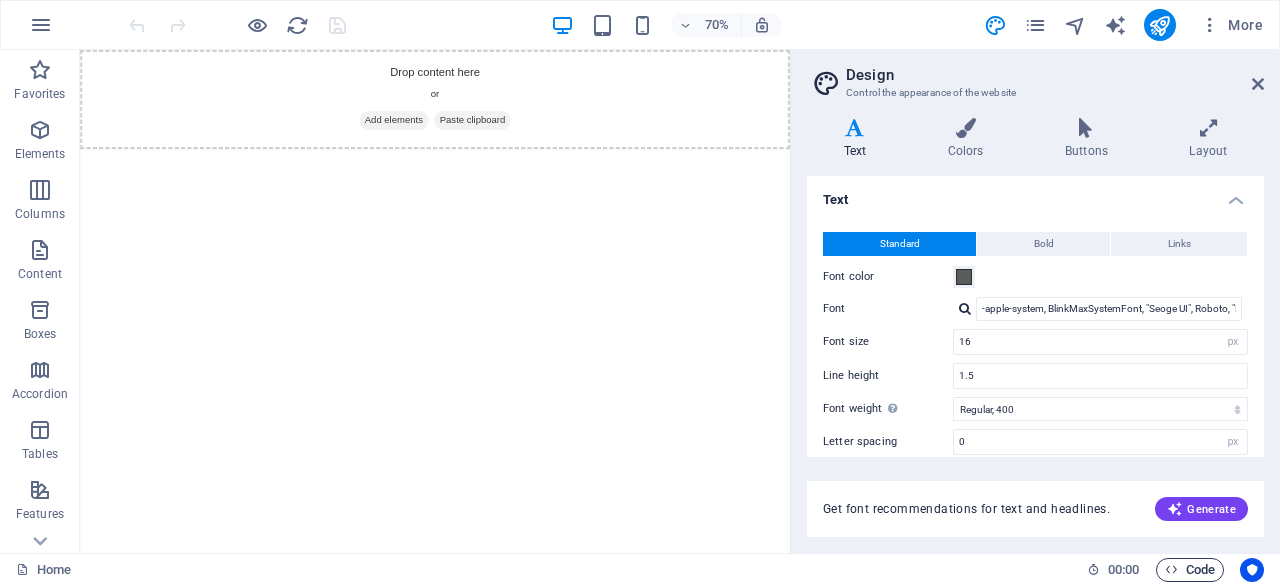 click on "Code" at bounding box center [1190, 570] 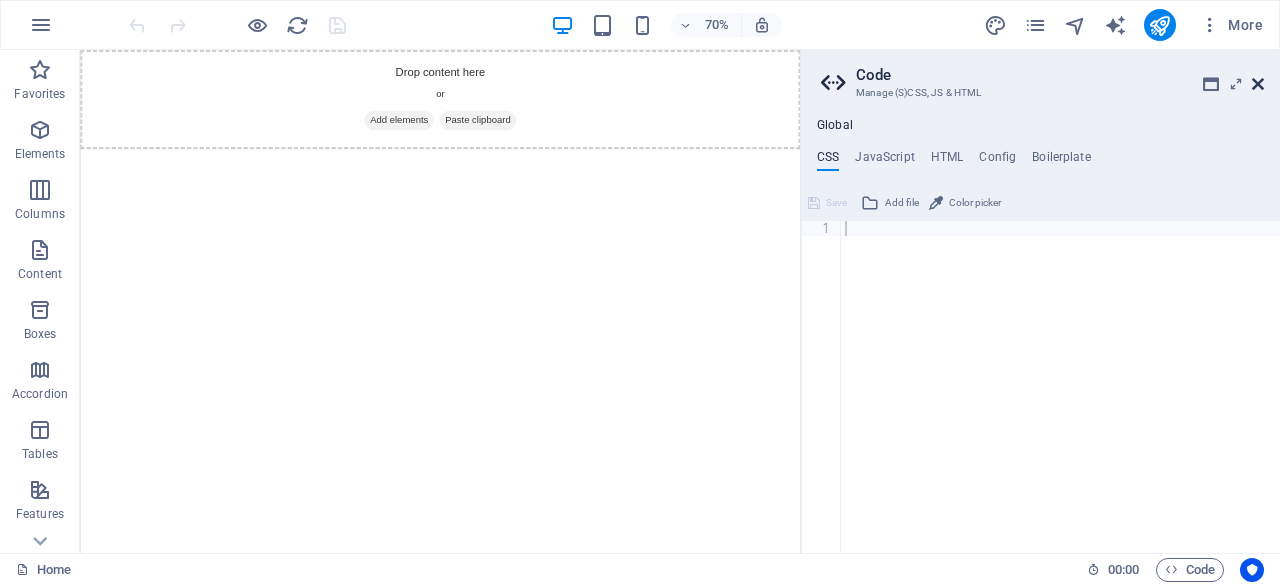 click at bounding box center [1258, 84] 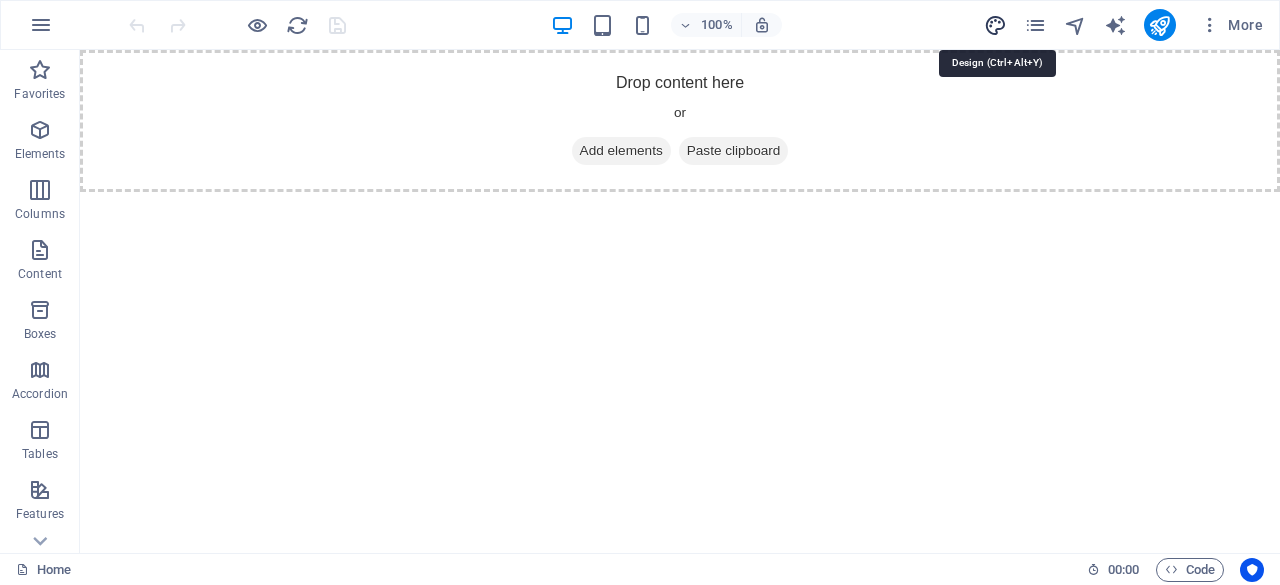click at bounding box center [995, 25] 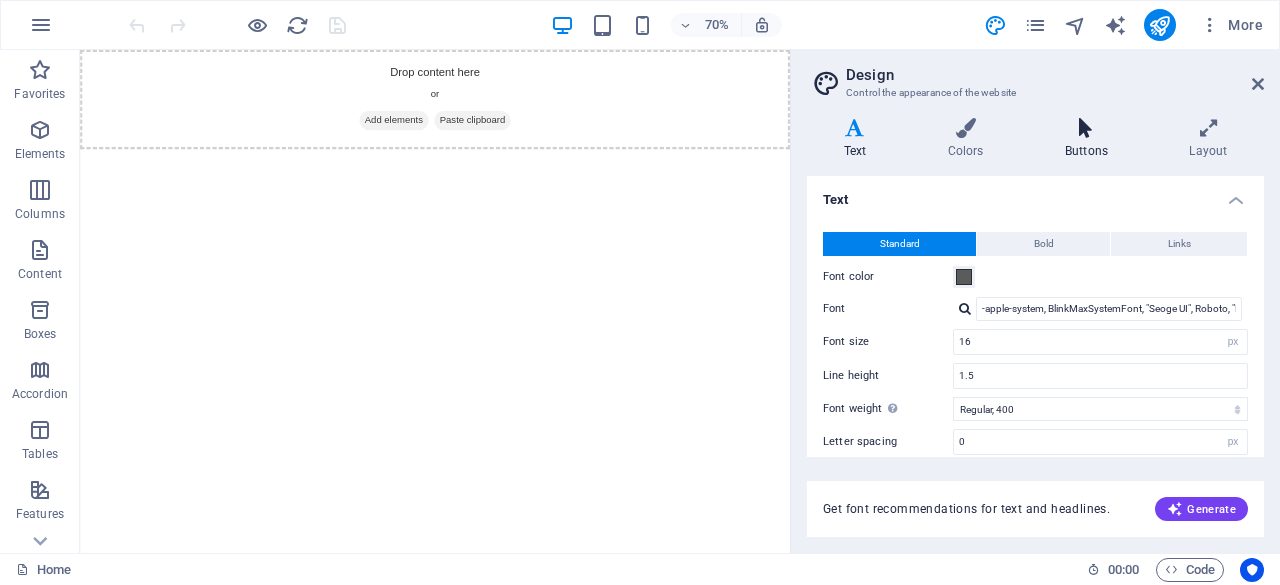 click on "Buttons" at bounding box center [1090, 139] 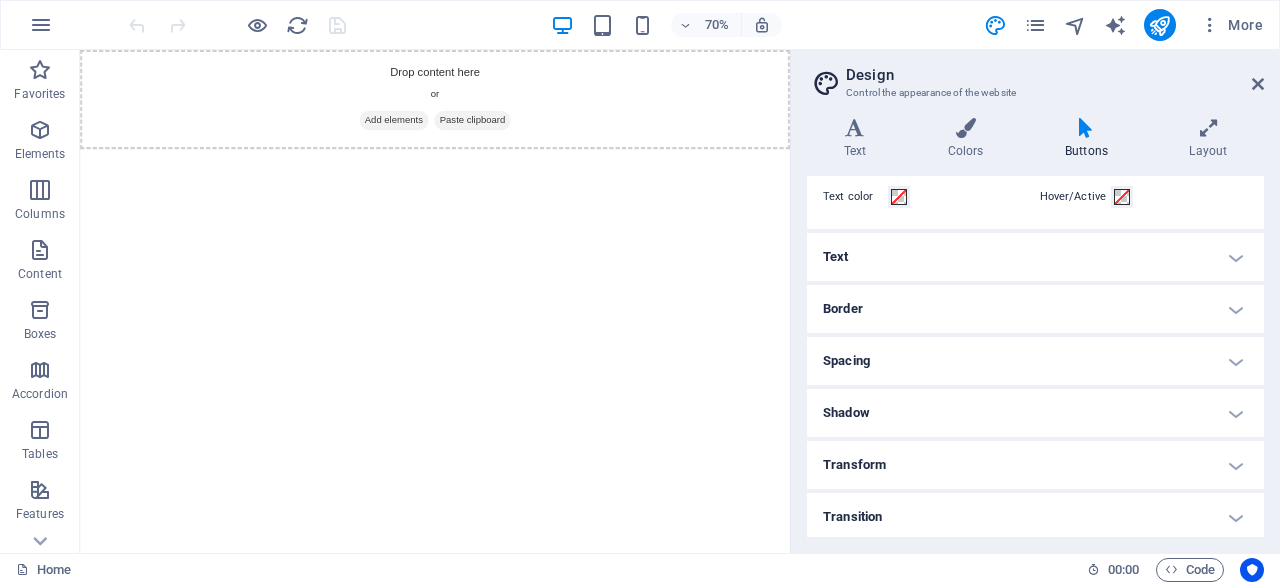 scroll, scrollTop: 111, scrollLeft: 0, axis: vertical 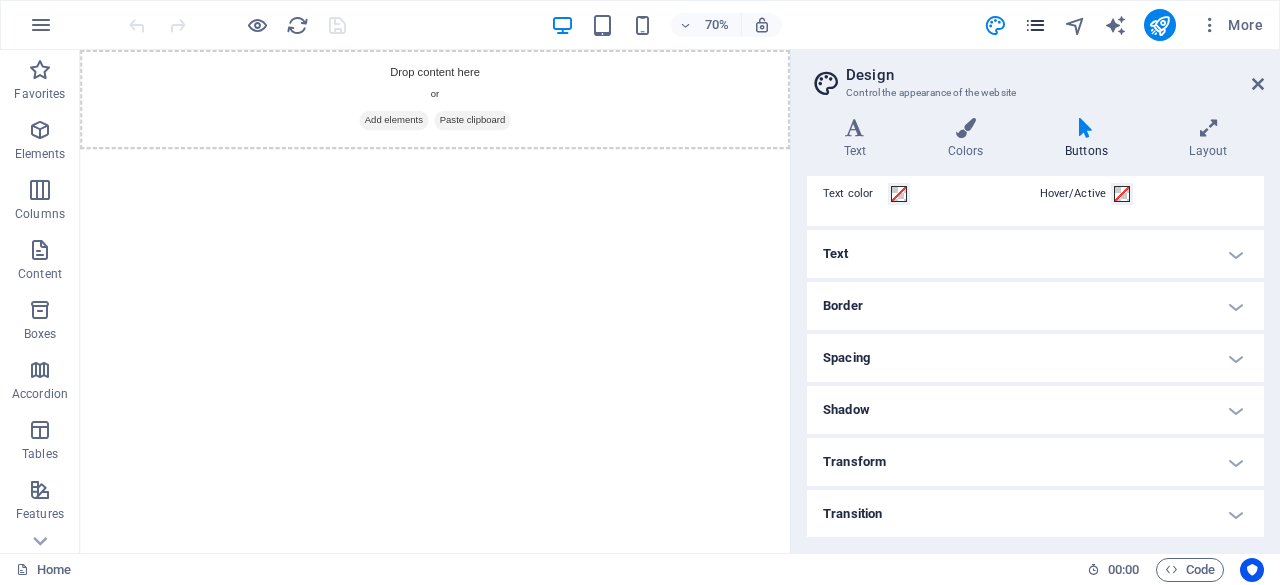 click at bounding box center (1035, 25) 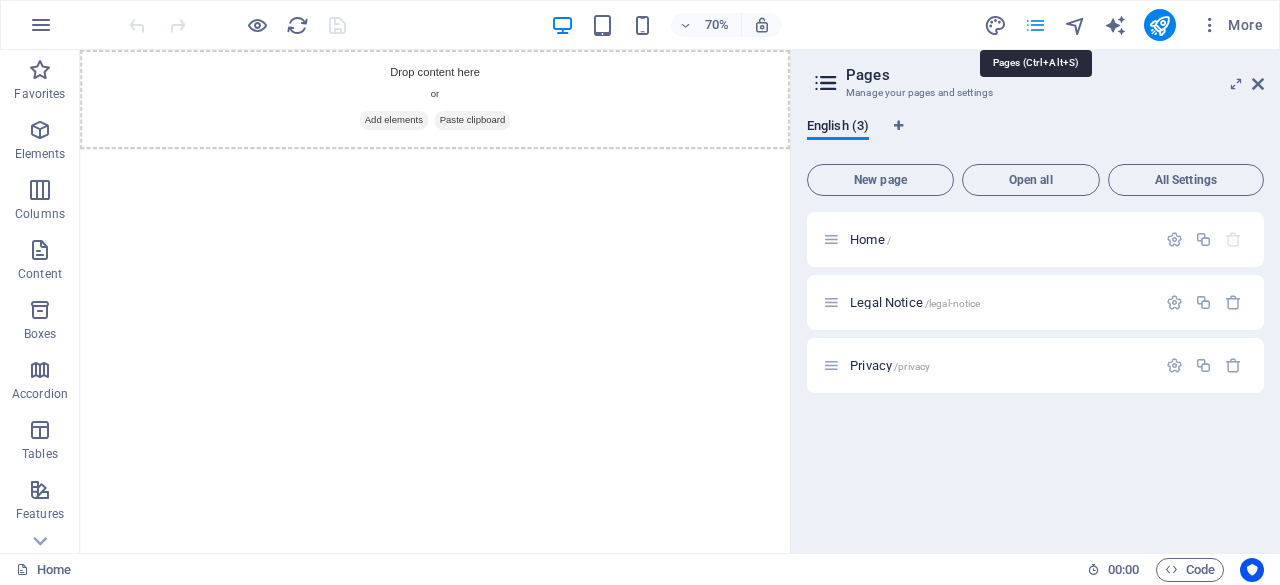 click at bounding box center [1035, 25] 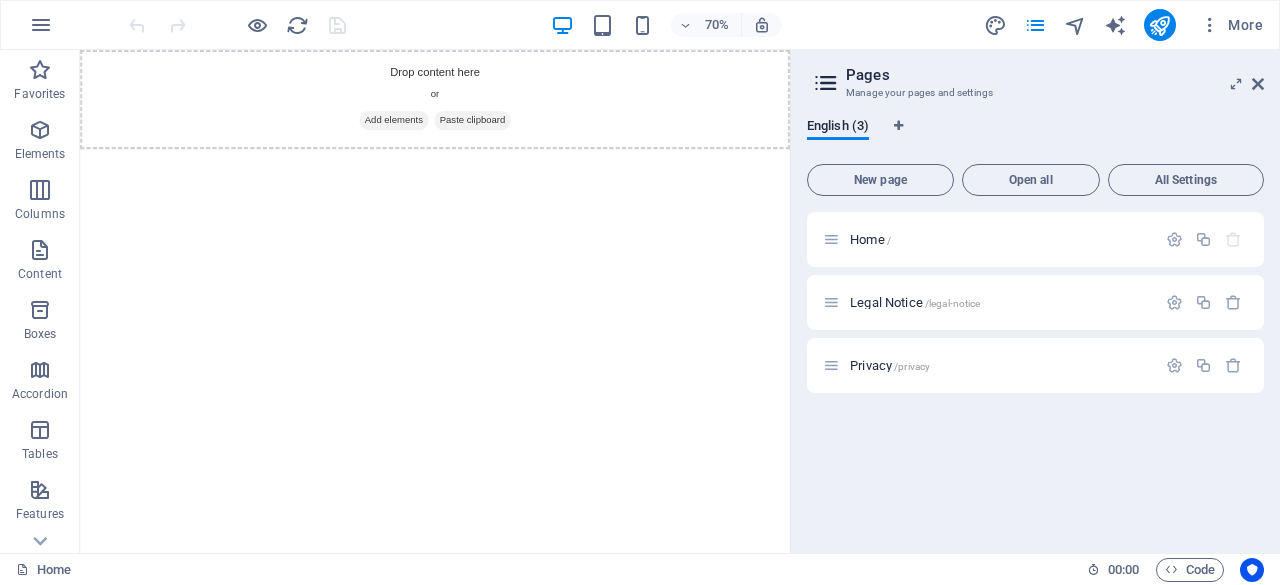click on "More" at bounding box center (1127, 25) 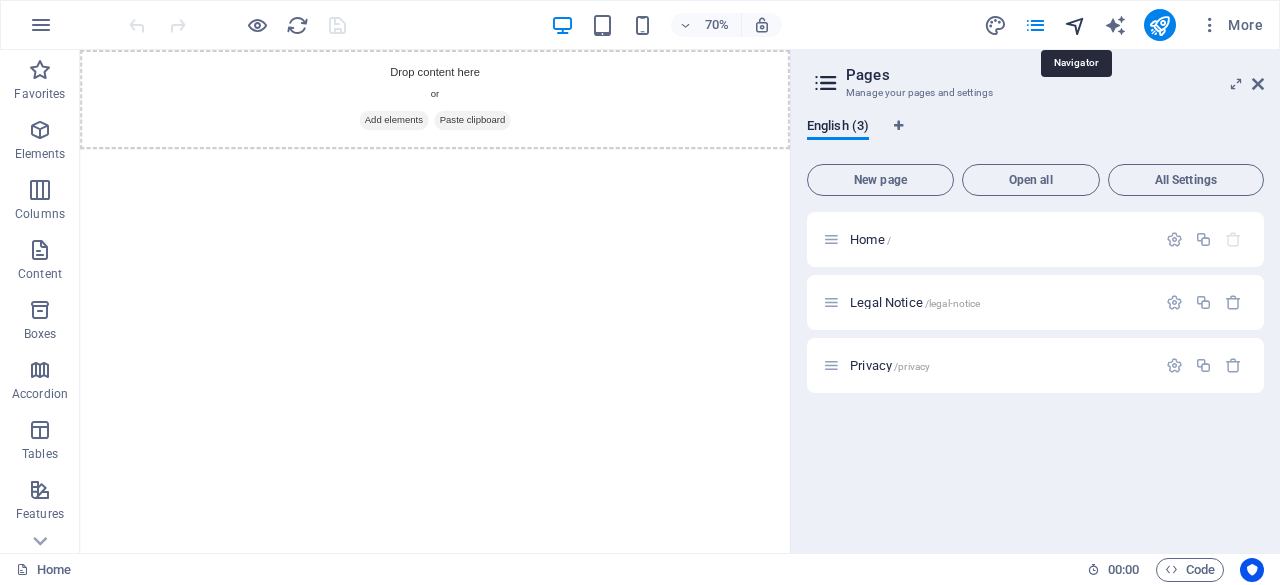 click at bounding box center [1075, 25] 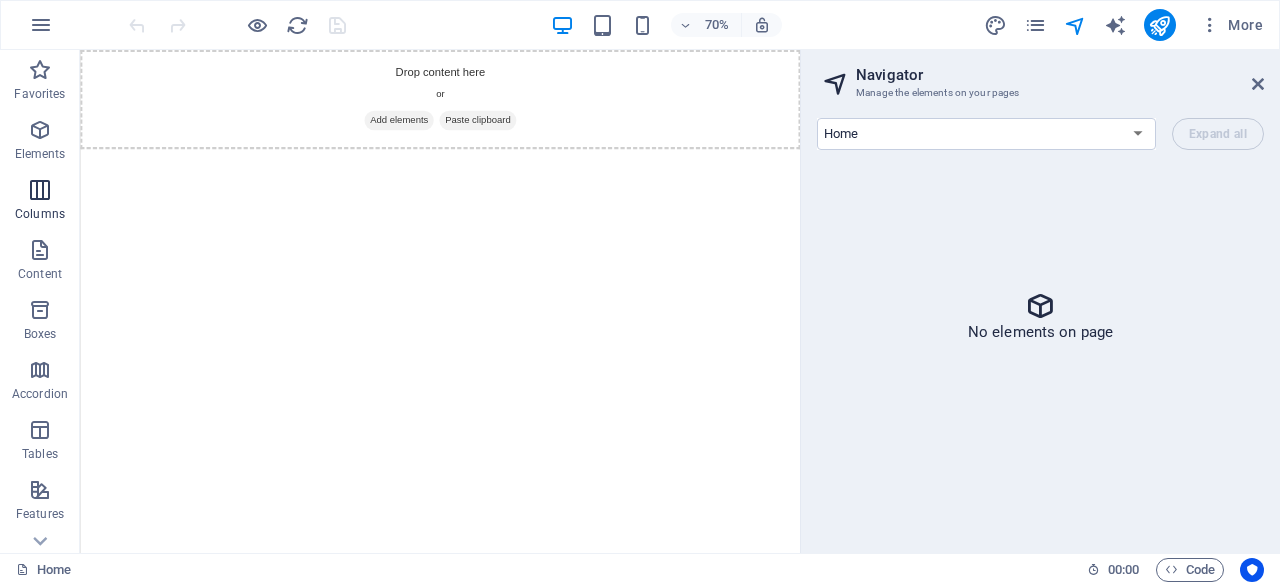 click at bounding box center (40, 190) 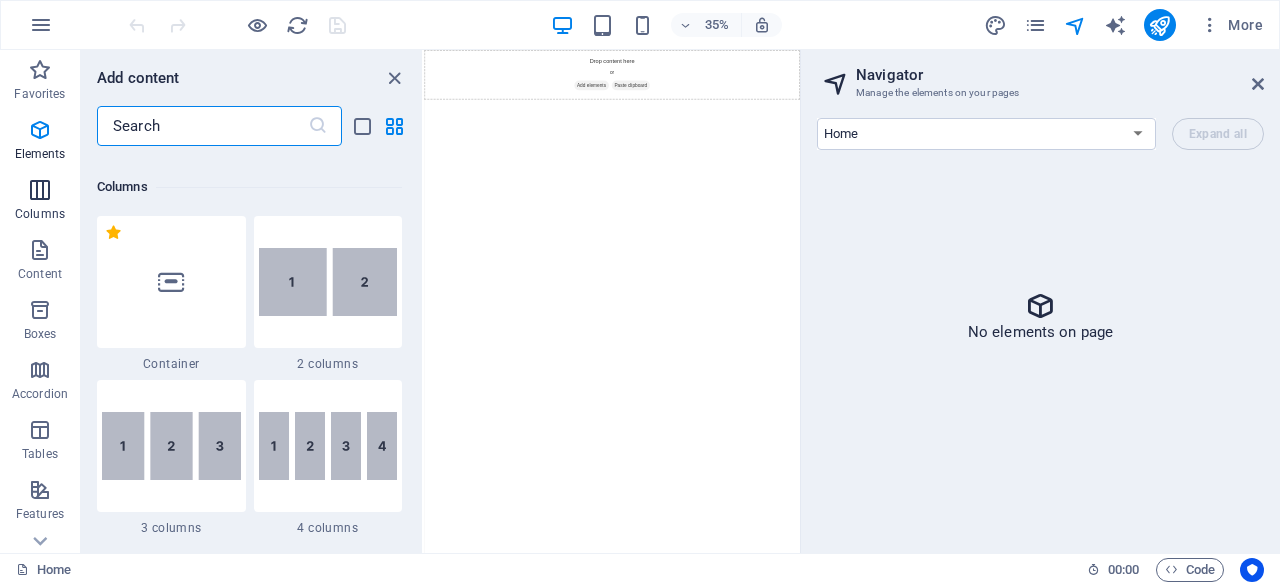 scroll, scrollTop: 990, scrollLeft: 0, axis: vertical 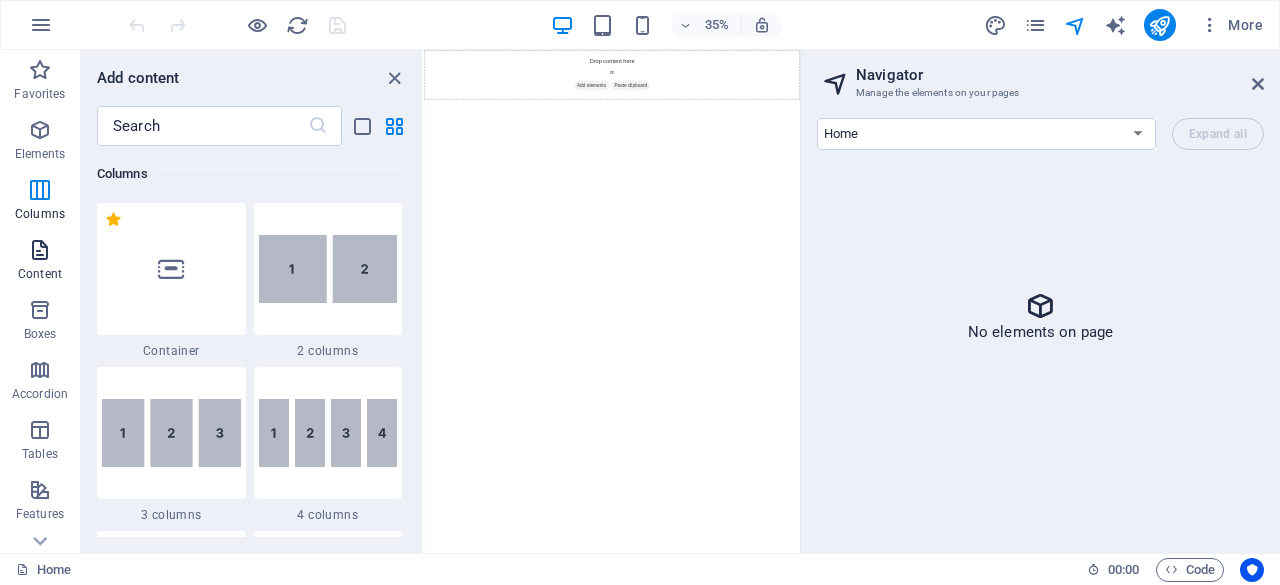 click at bounding box center [40, 250] 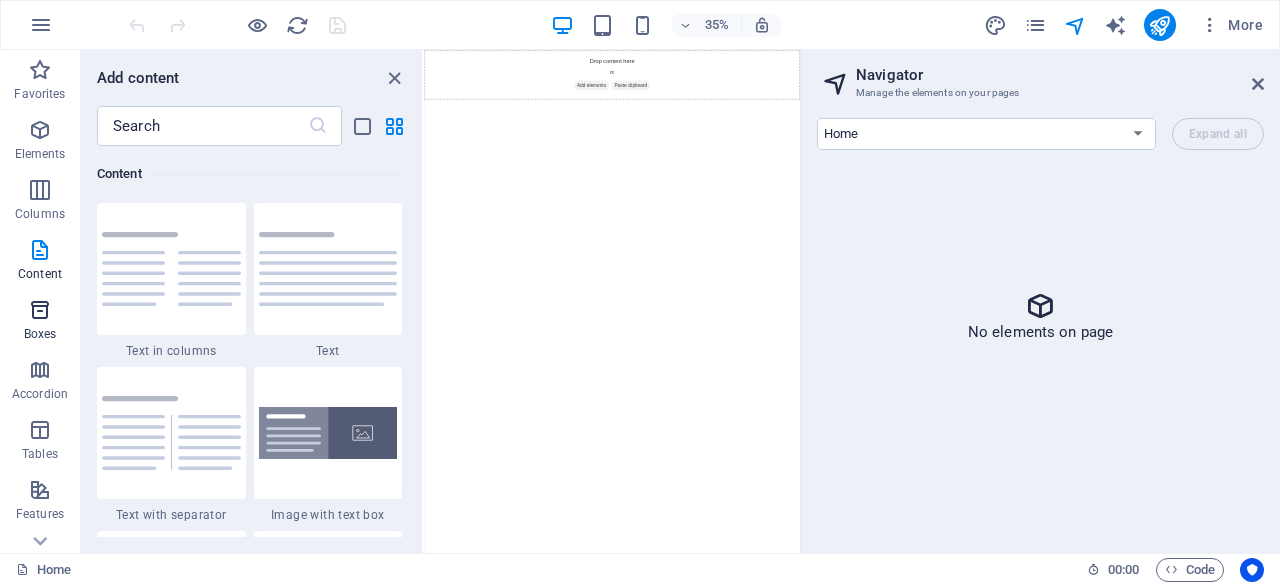 click at bounding box center [40, 310] 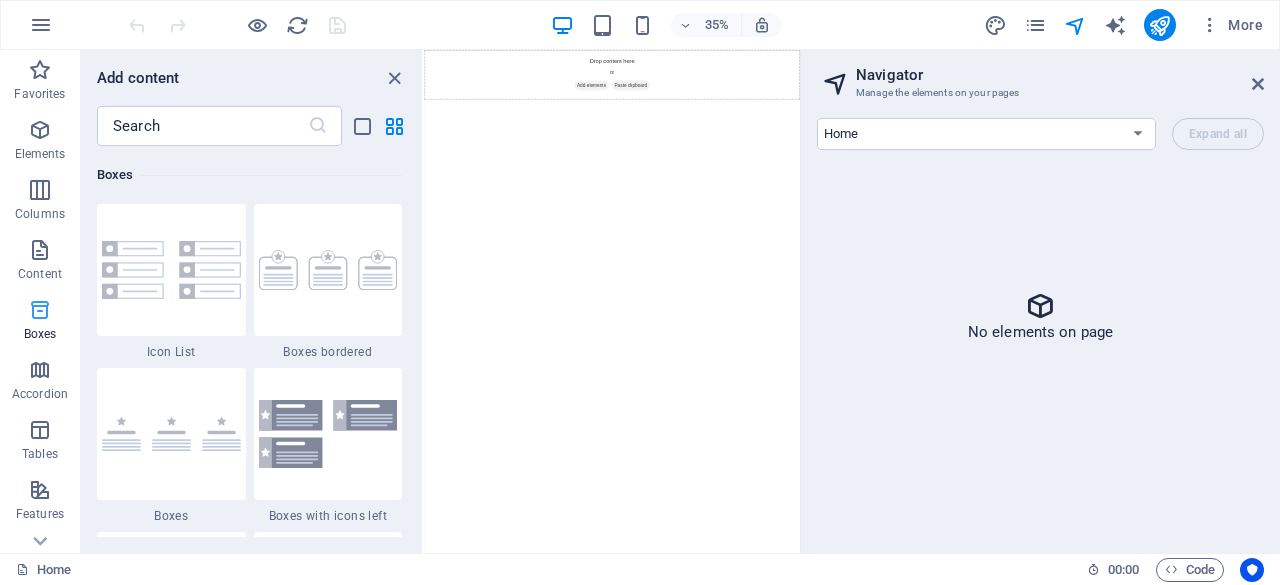 scroll, scrollTop: 5516, scrollLeft: 0, axis: vertical 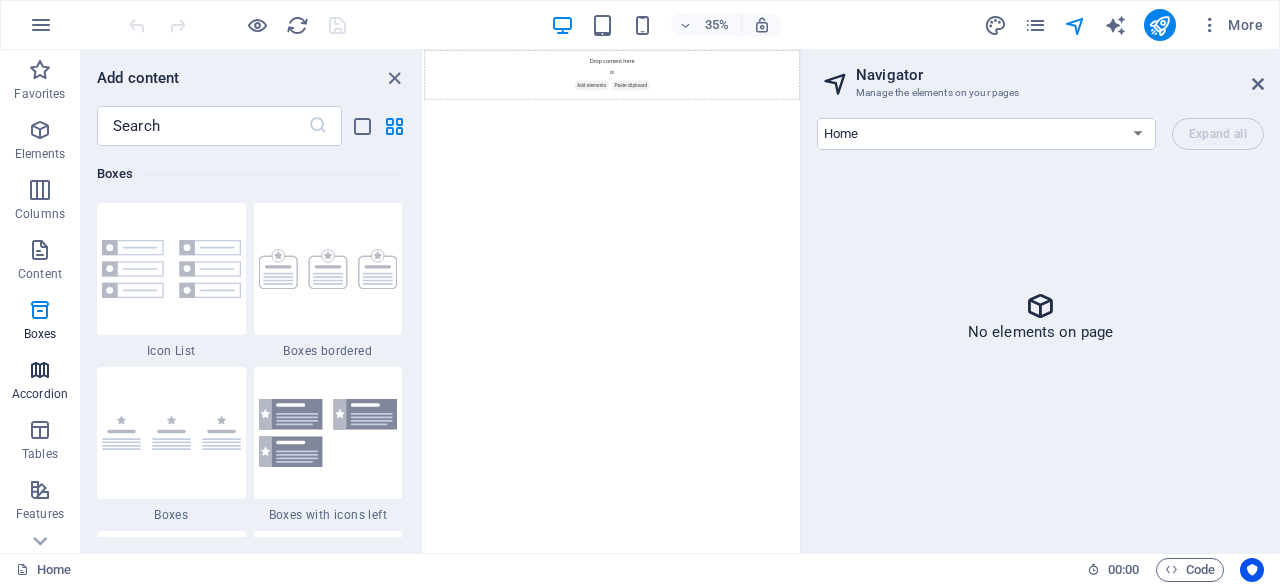 click at bounding box center [40, 370] 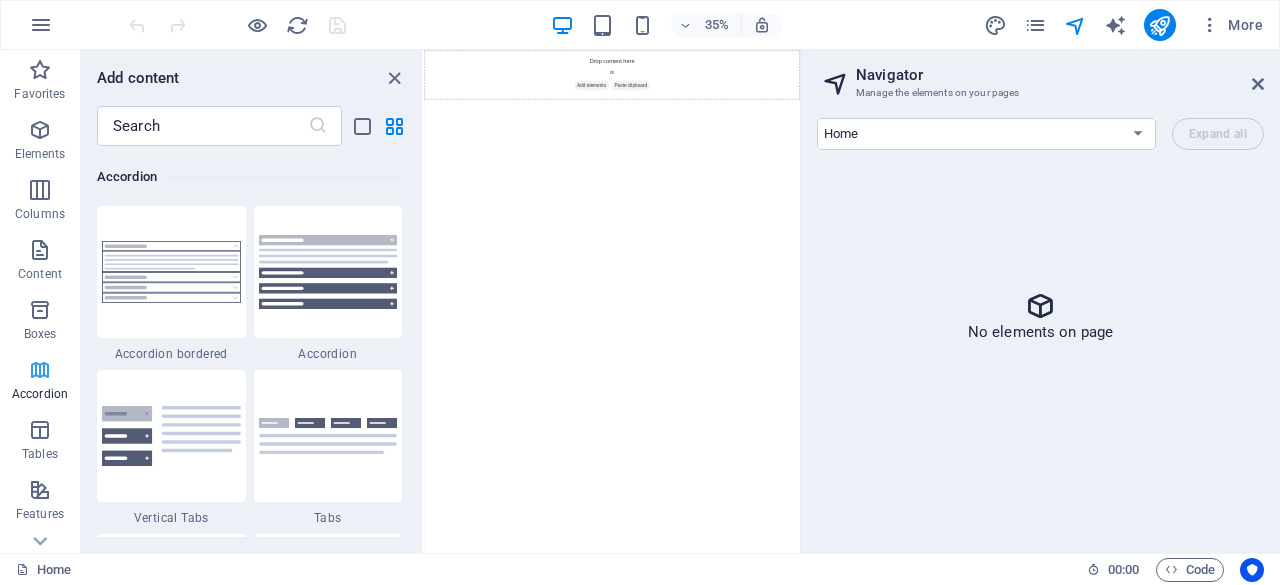 scroll, scrollTop: 6384, scrollLeft: 0, axis: vertical 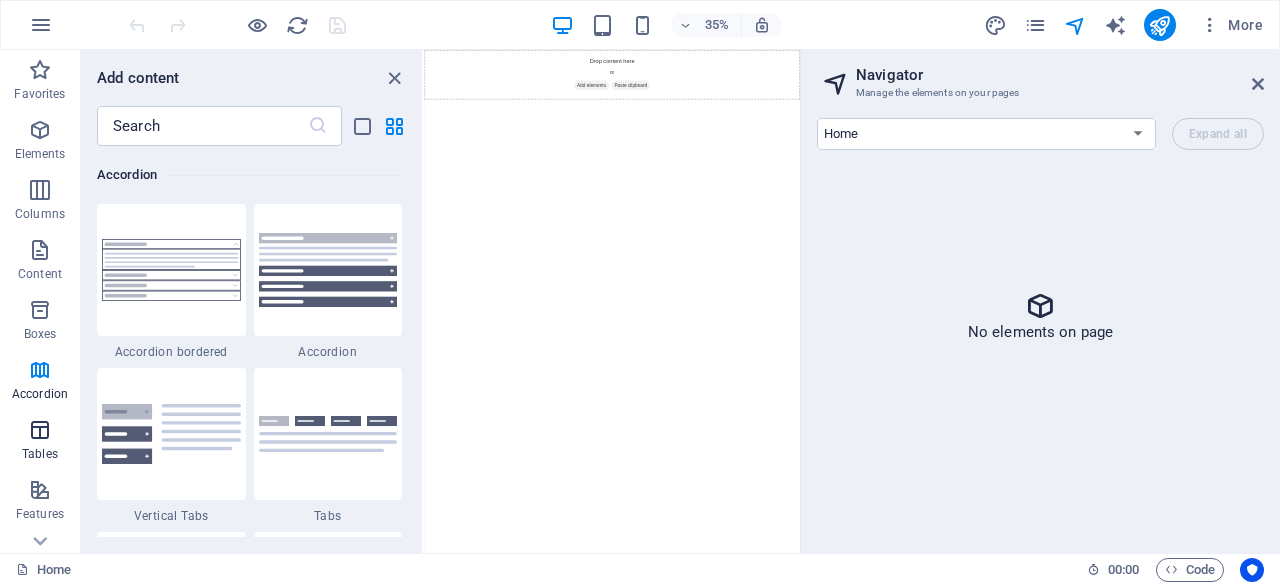 click at bounding box center [40, 430] 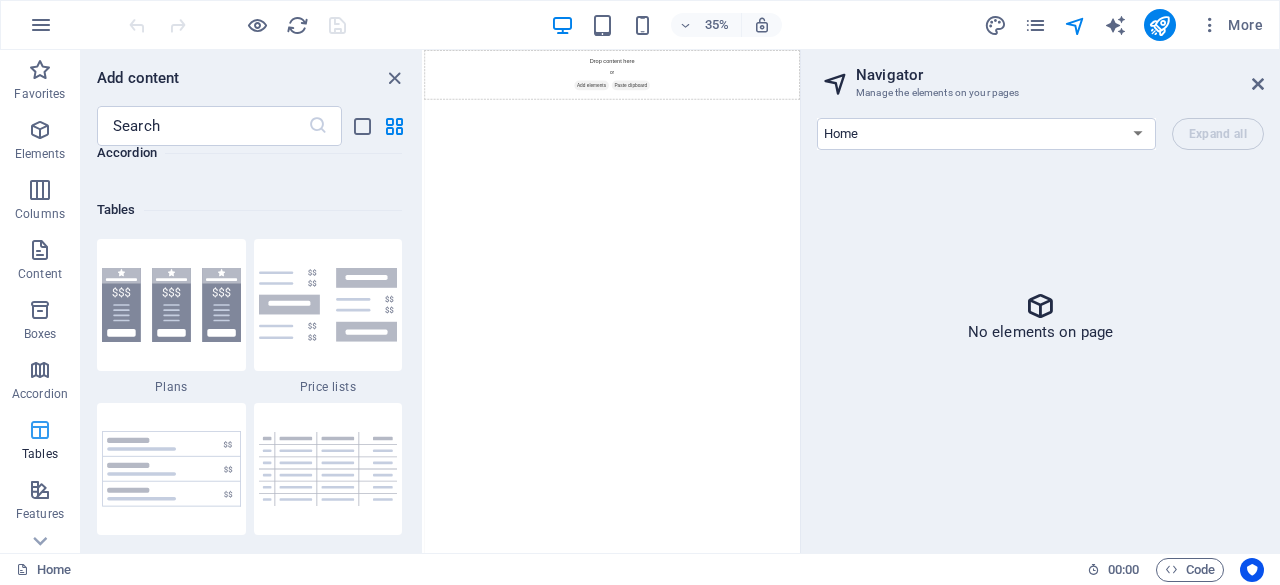 scroll, scrollTop: 6926, scrollLeft: 0, axis: vertical 